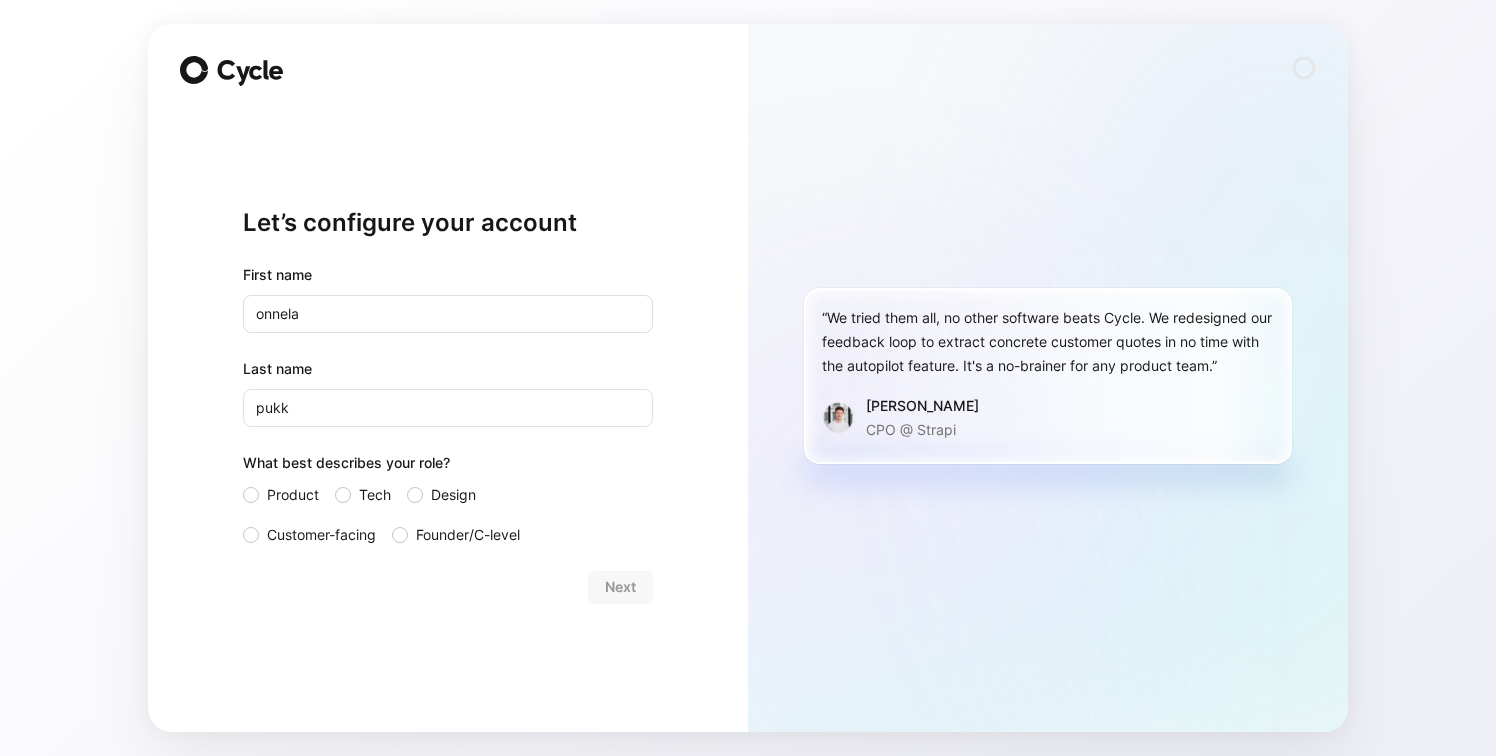 scroll, scrollTop: 0, scrollLeft: 0, axis: both 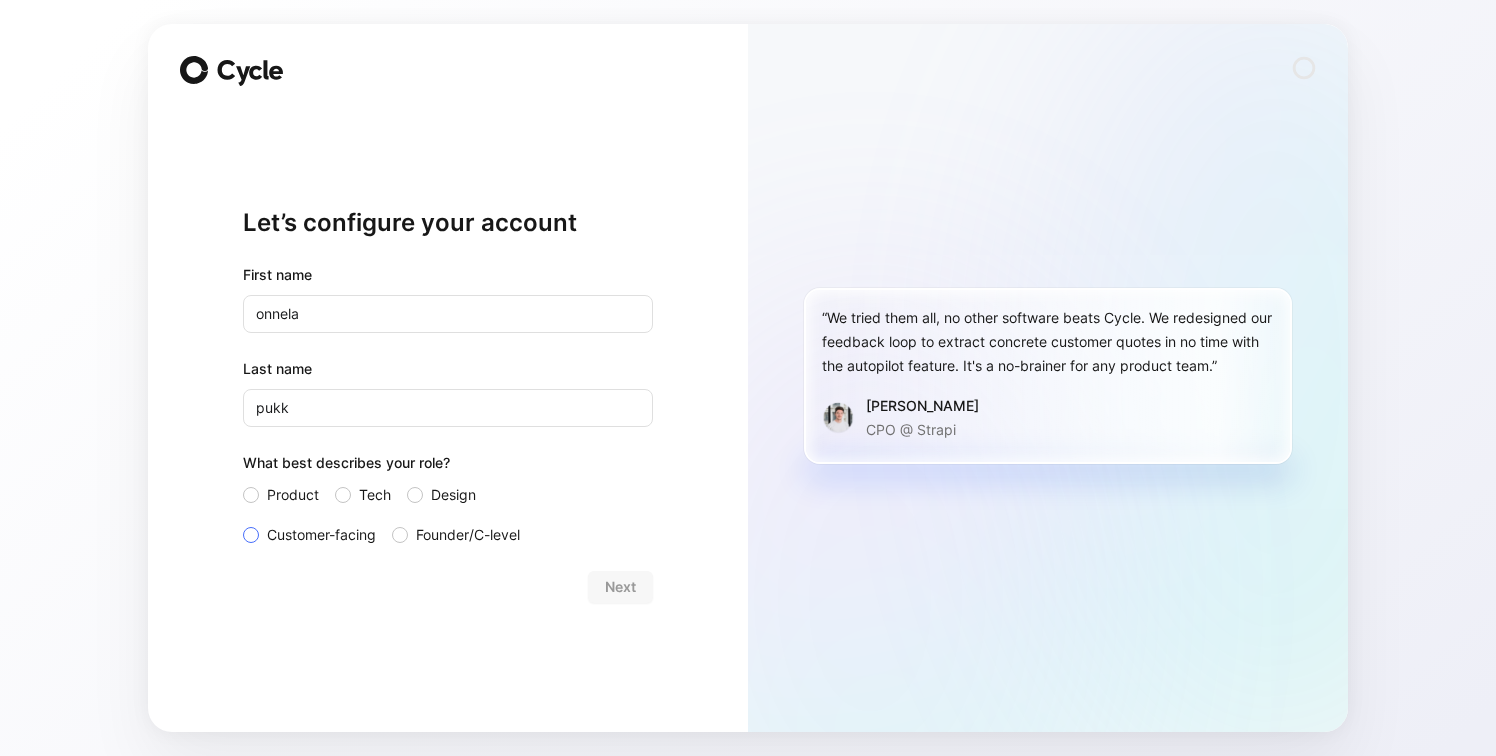 click on "Customer-facing" at bounding box center (309, 535) 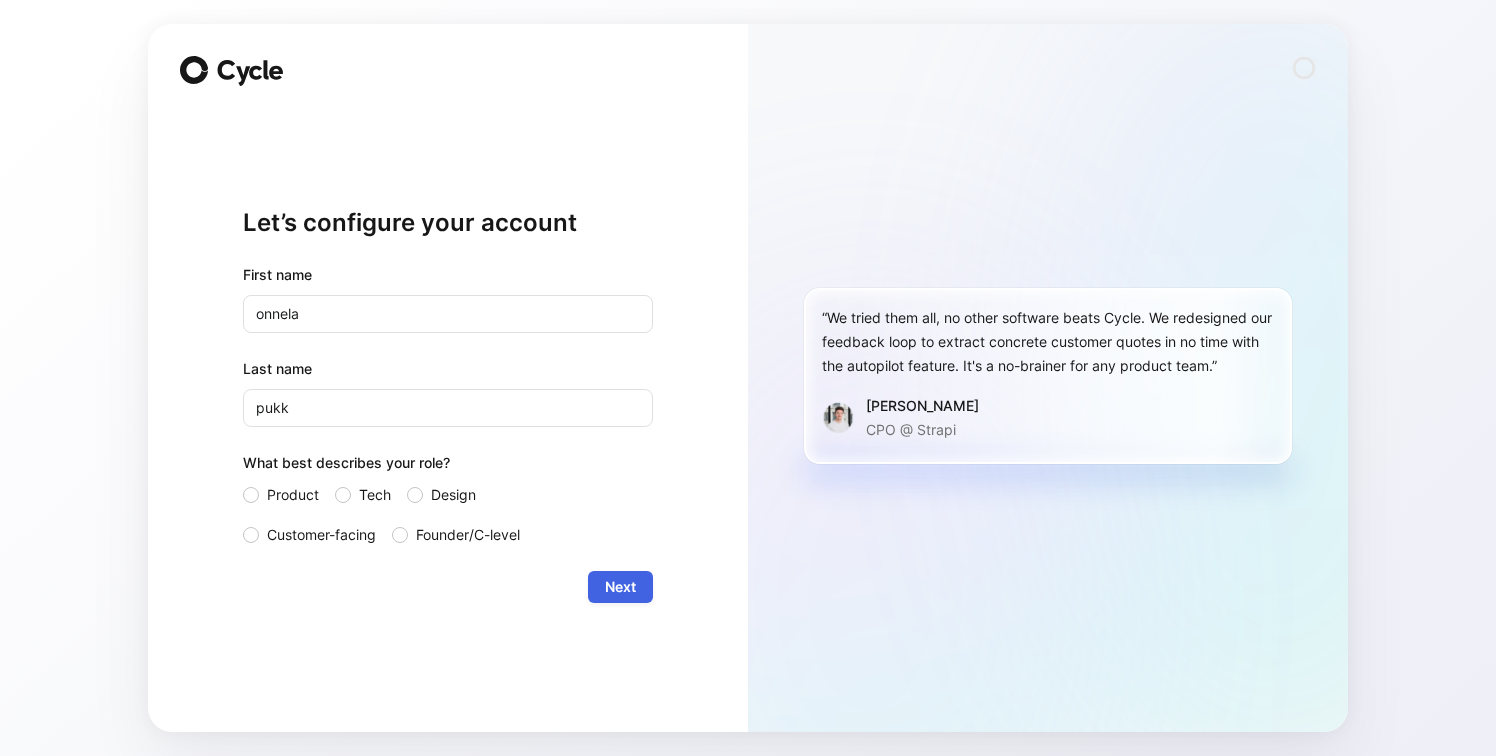 click on "Next" at bounding box center (620, 587) 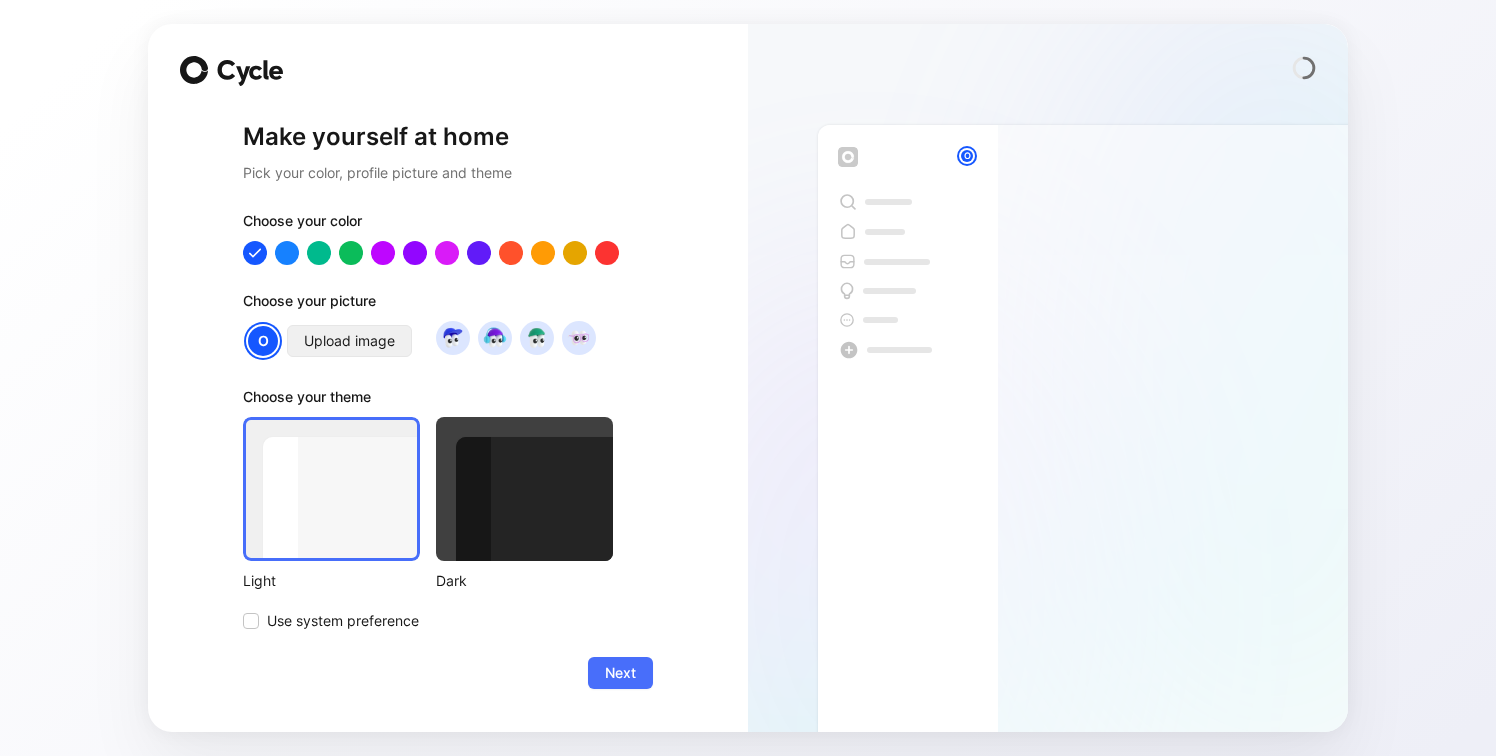 click on "Upload image" at bounding box center (349, 341) 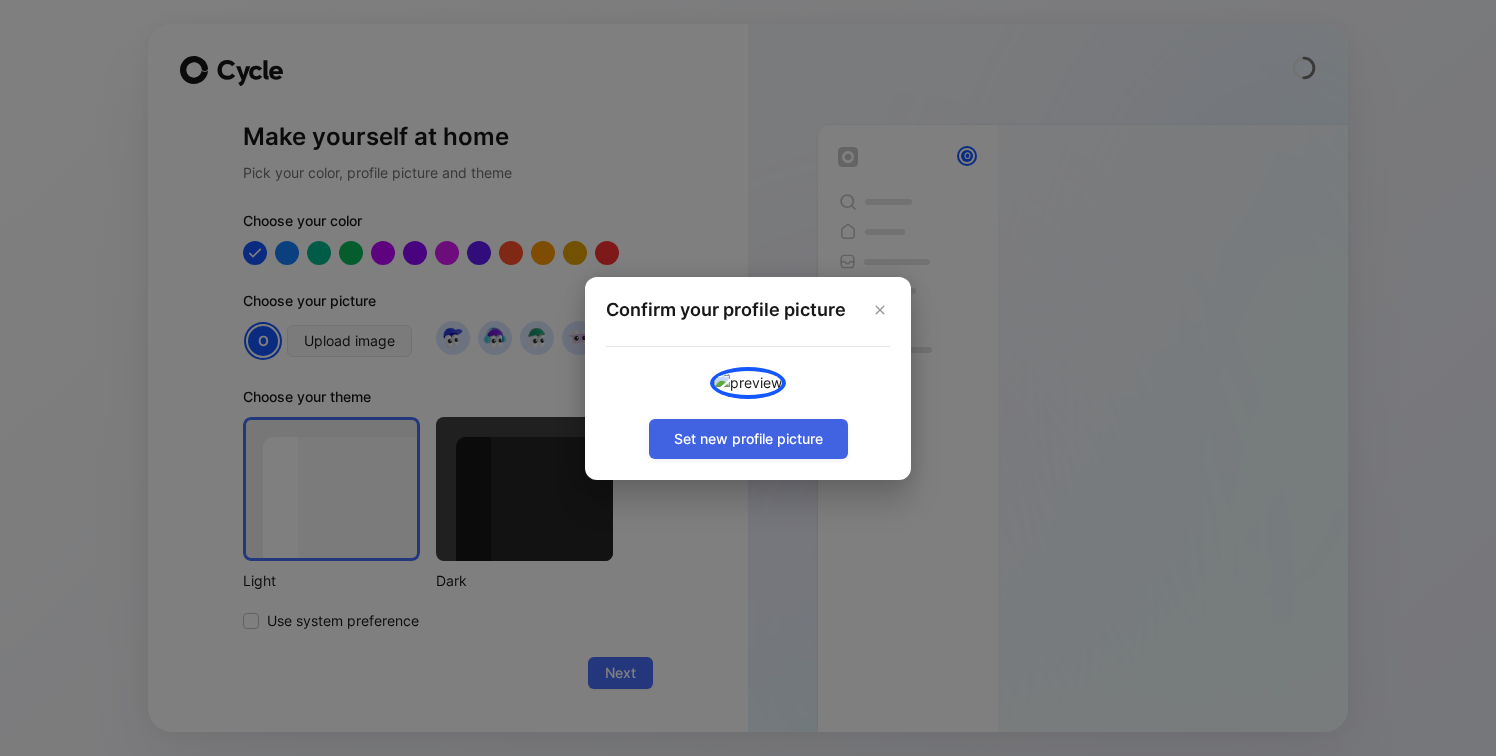 click on "Set new profile picture" at bounding box center [748, 439] 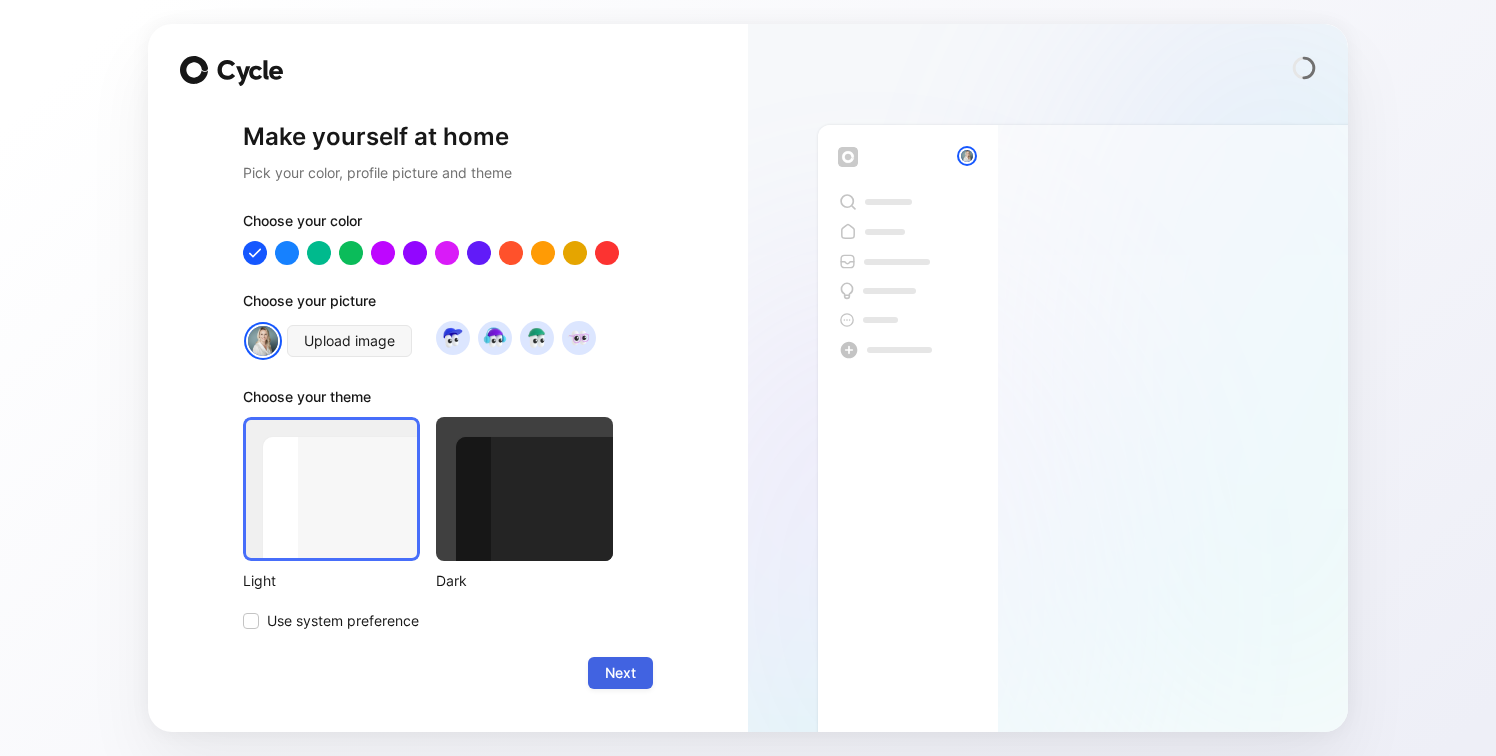 click on "Next" at bounding box center (620, 673) 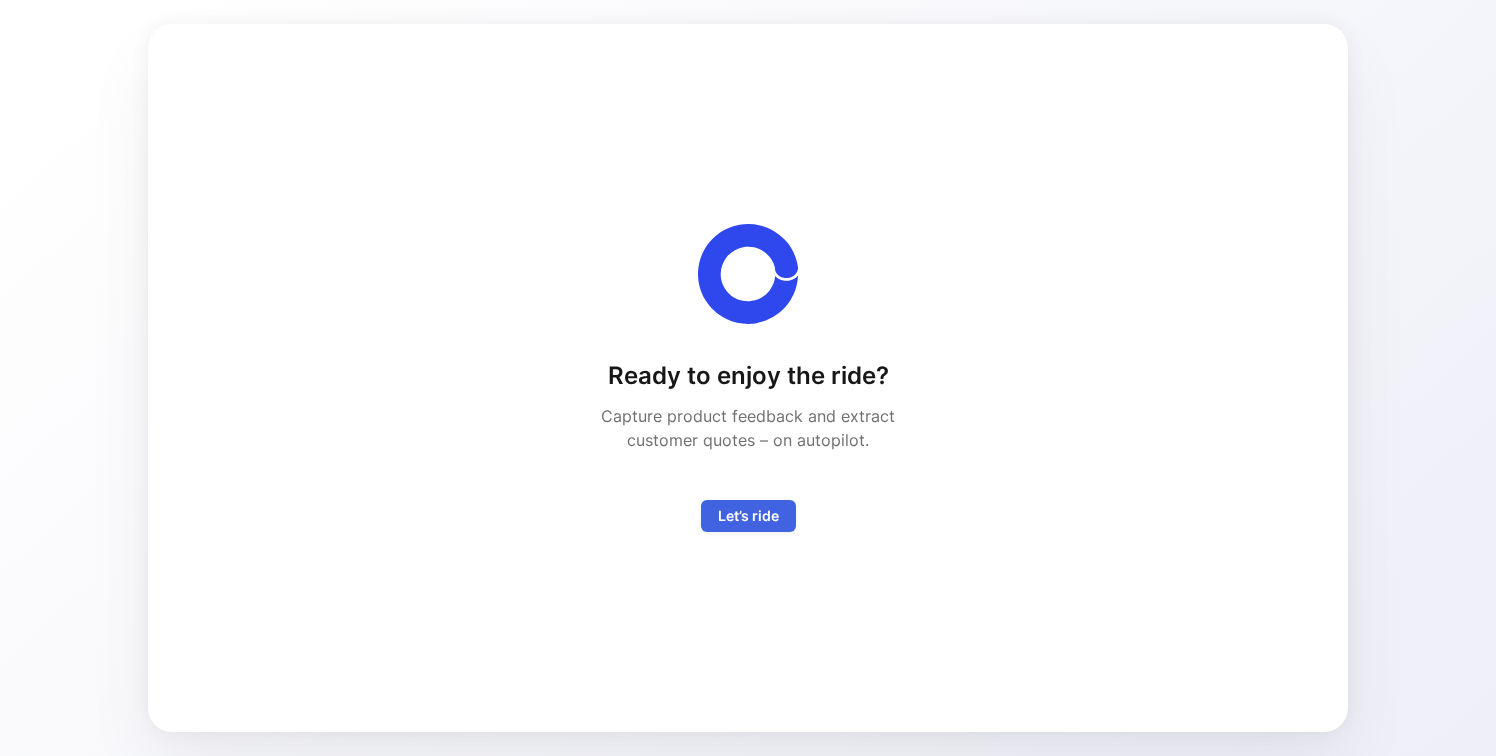 click on "Let’s ride" at bounding box center (748, 516) 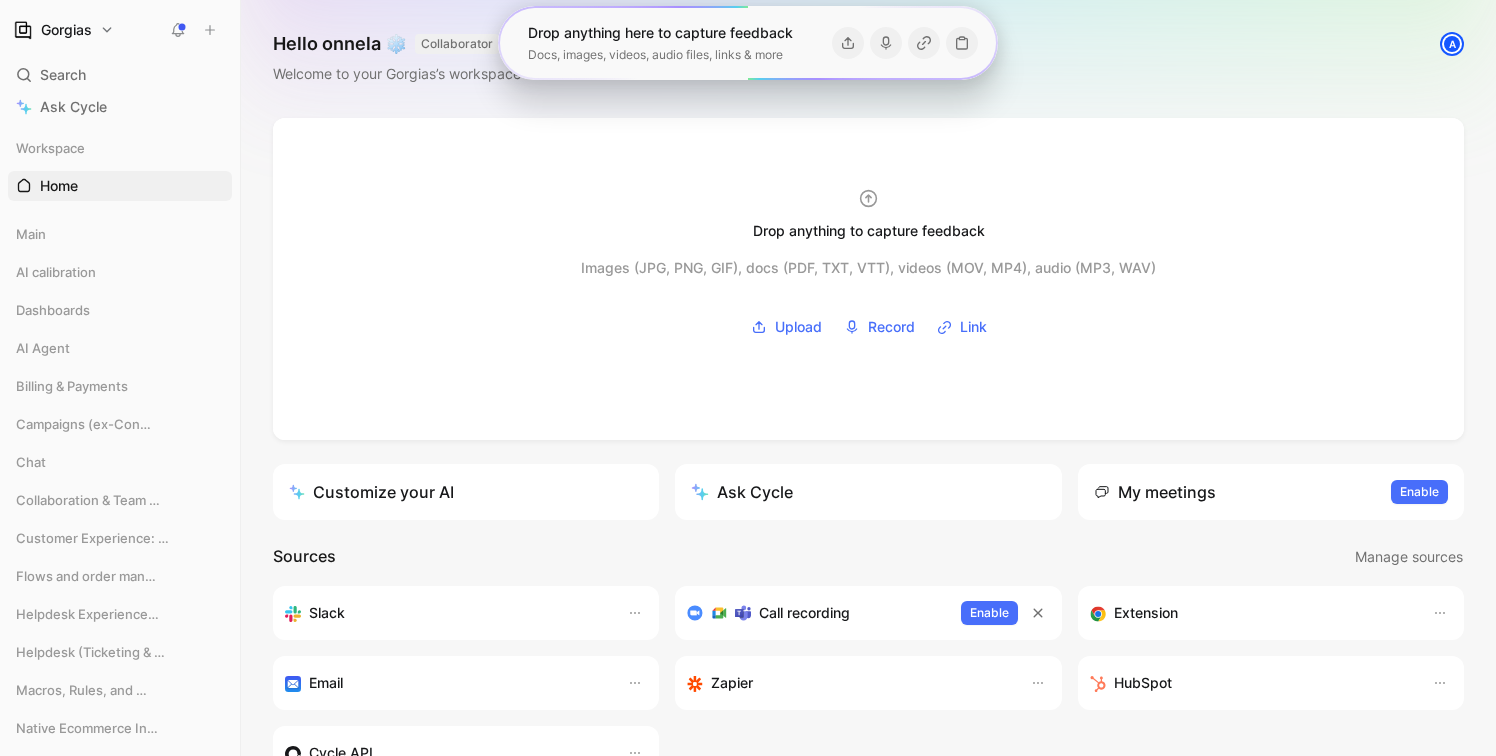 click on "Drop anything to capture feedback Images (JPG, PNG, GIF), docs (PDF, TXT, VTT), videos (MOV, MP4), audio (MP3, WAV) Upload Record Link Customize your AI Ask Cycle My meetings Enable to view your meetings Enable Sources Manage sources Slack Call recording Enable Extension Email Zapier HubSpot Cycle API What’s new in Cycle Introducing Drop island Drop images or video/audio/PDF files into the drop zone to create new feedback docs along with their transcript. Learn more Your feedback on Autopilot Summarize, find insights, categorize, and mark processed new feedback - automatically. Customizable source by source. Learn more Introducing Call recording Record your calls and automatically fetch their transcripts as Cycle feedback. Learn more Linear integration Map any Cycle feature/bug with a Linear project/issue, mirroring its status in real-time. Learn more Have a look at Cycle’s changelog – we’ve been shipping weirdly fast" at bounding box center [868, 625] 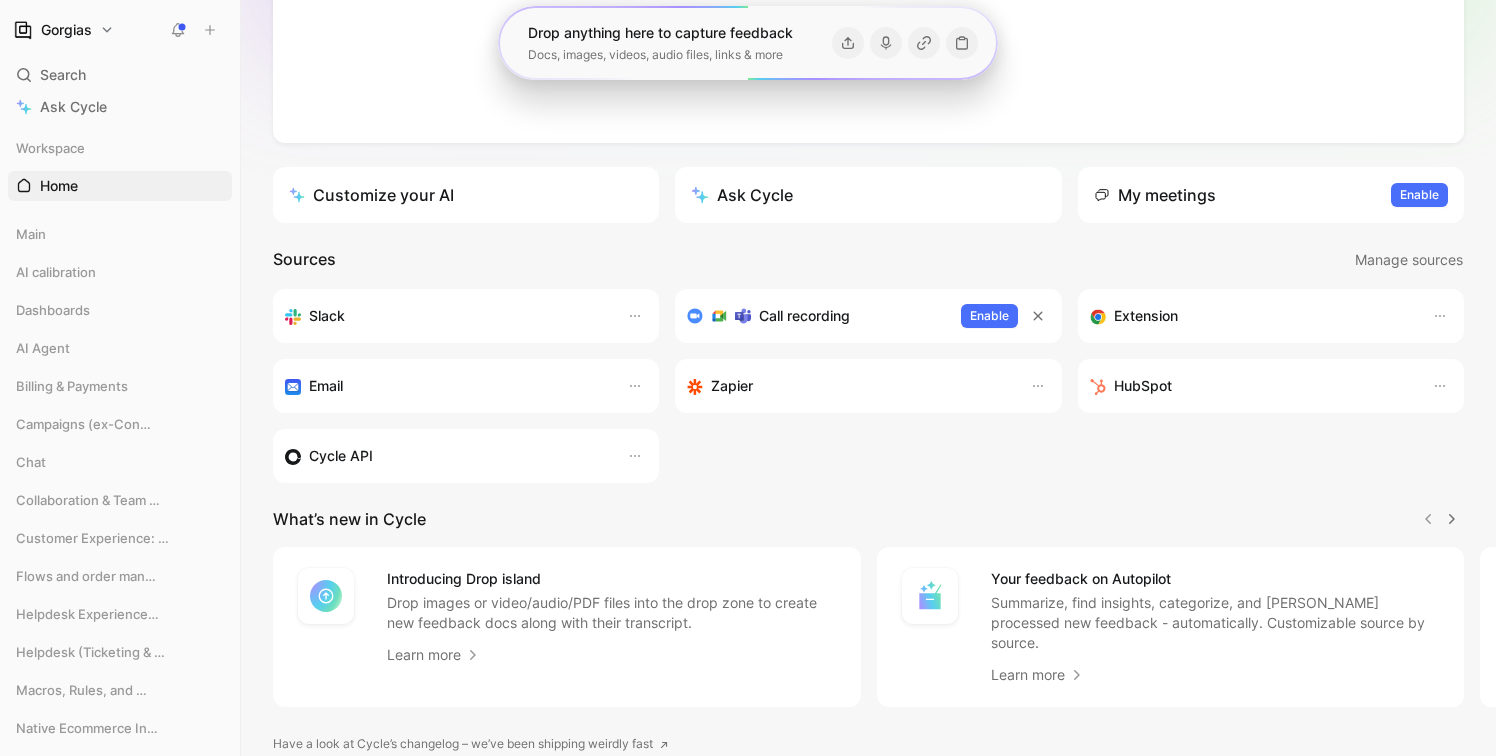 scroll, scrollTop: 236, scrollLeft: 0, axis: vertical 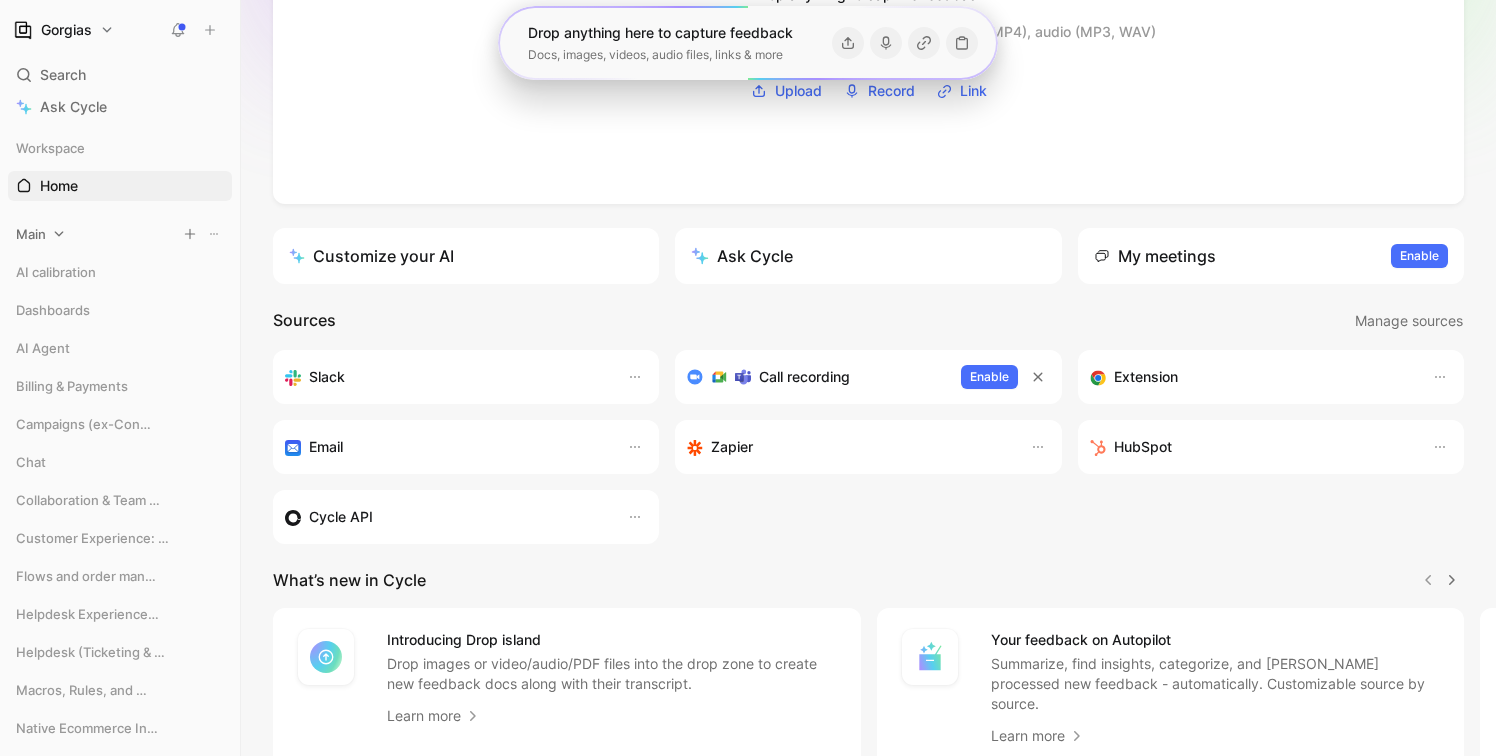 click on "Main" at bounding box center [120, 234] 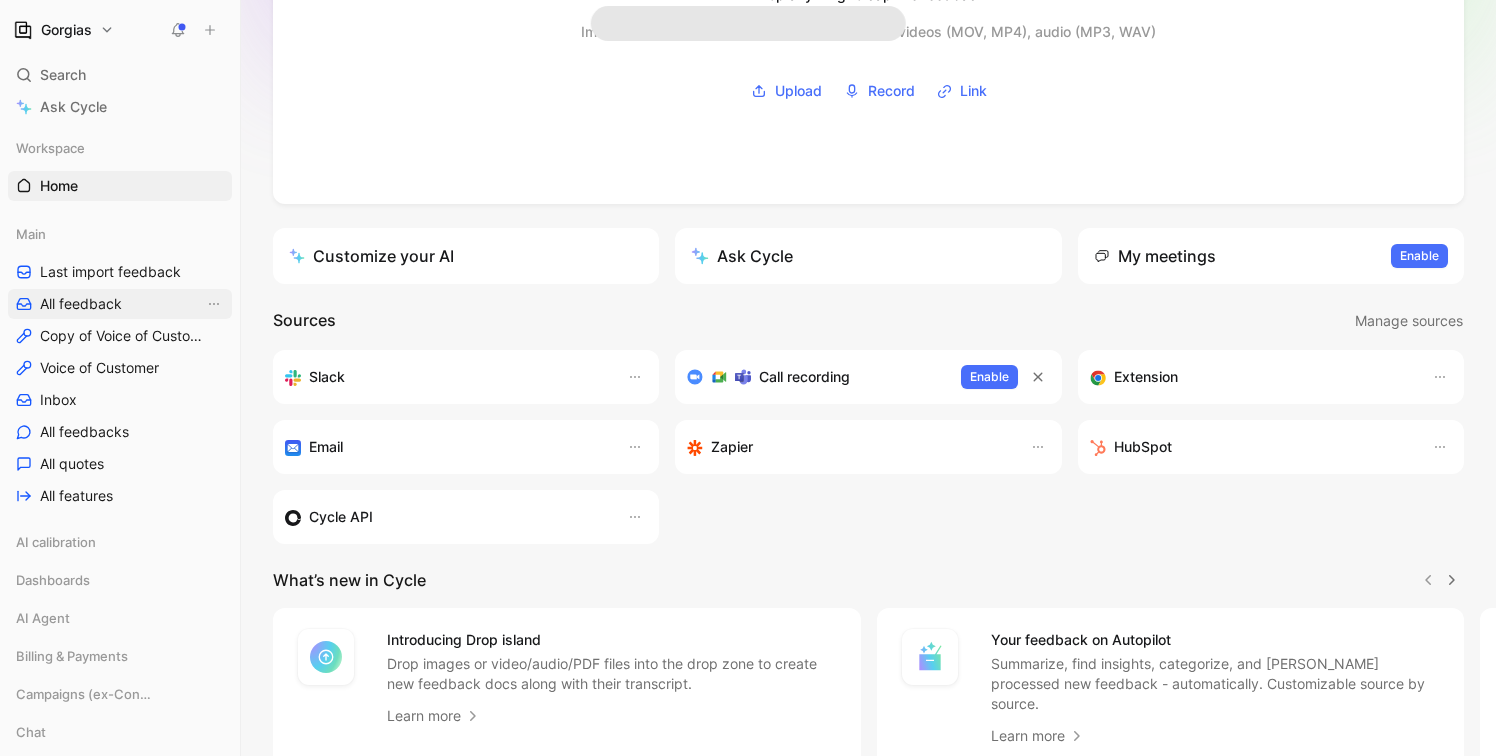 click on "All feedback" at bounding box center [81, 304] 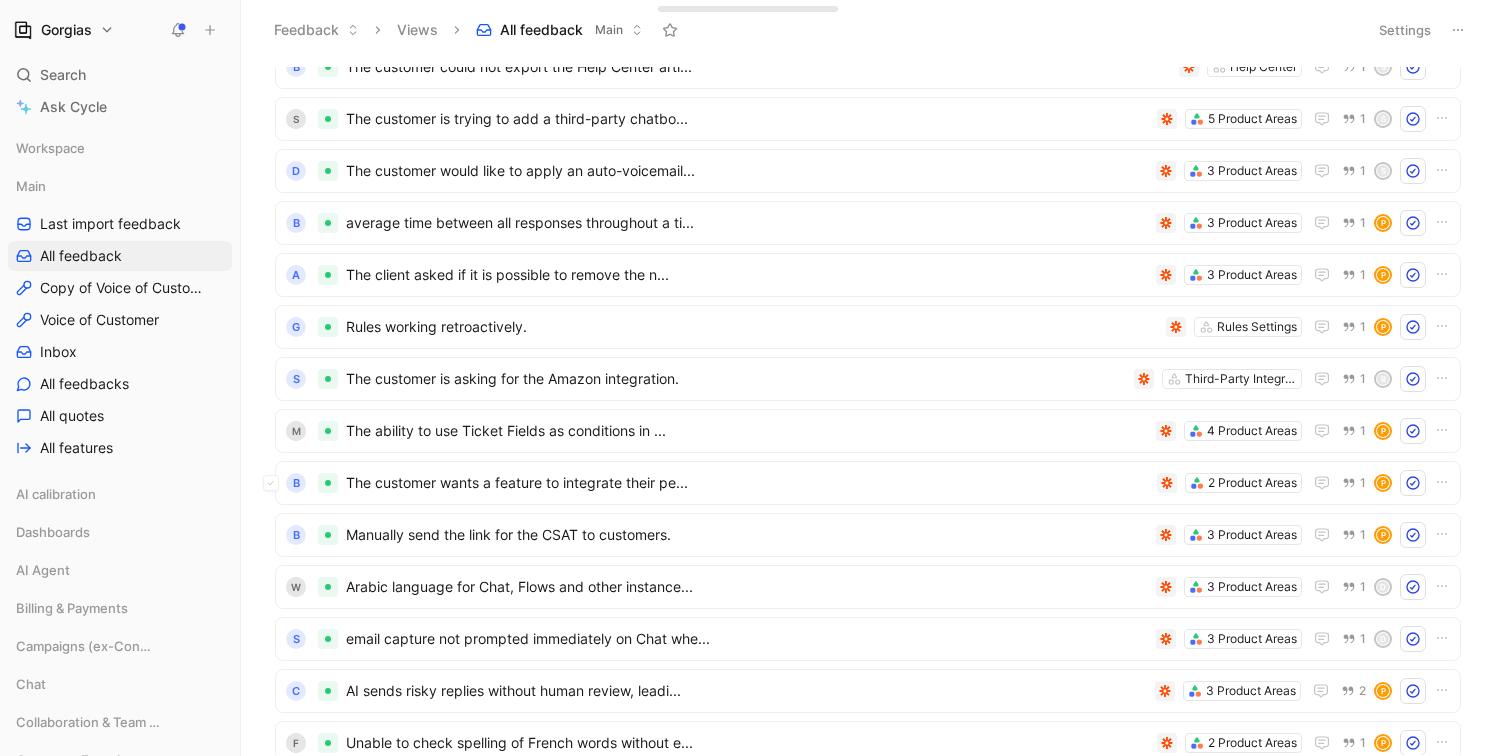 scroll, scrollTop: 2436, scrollLeft: 0, axis: vertical 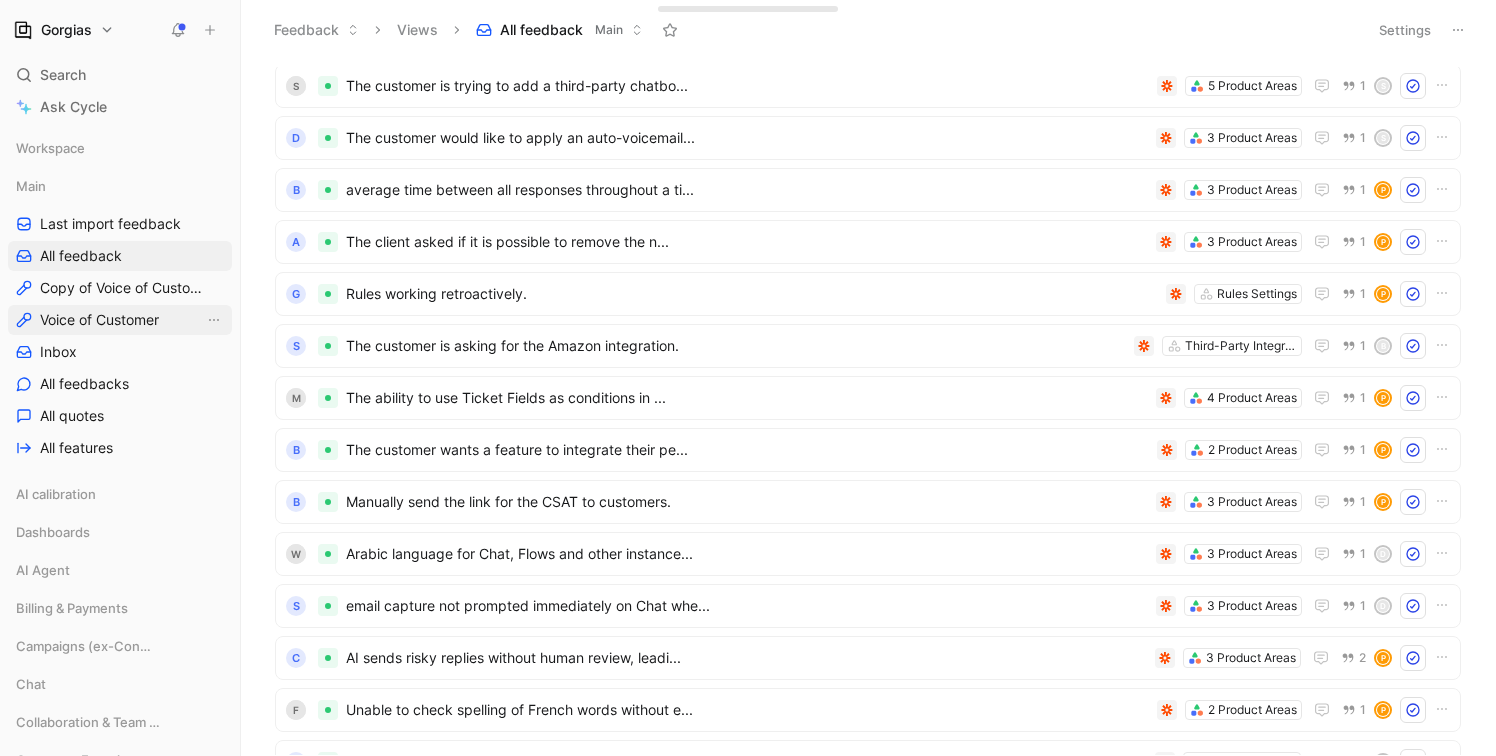 click on "Voice of Customer" at bounding box center [99, 320] 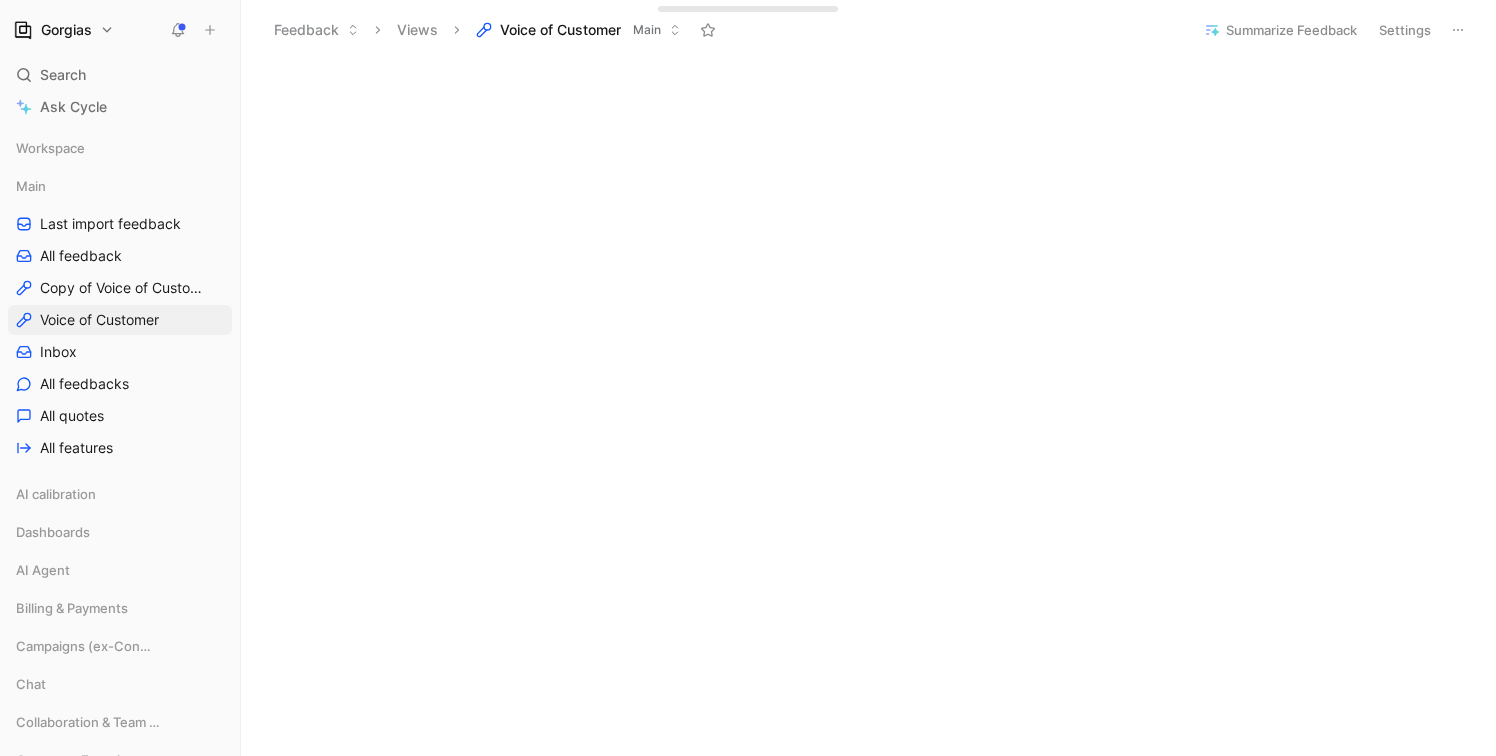 scroll, scrollTop: 325, scrollLeft: 0, axis: vertical 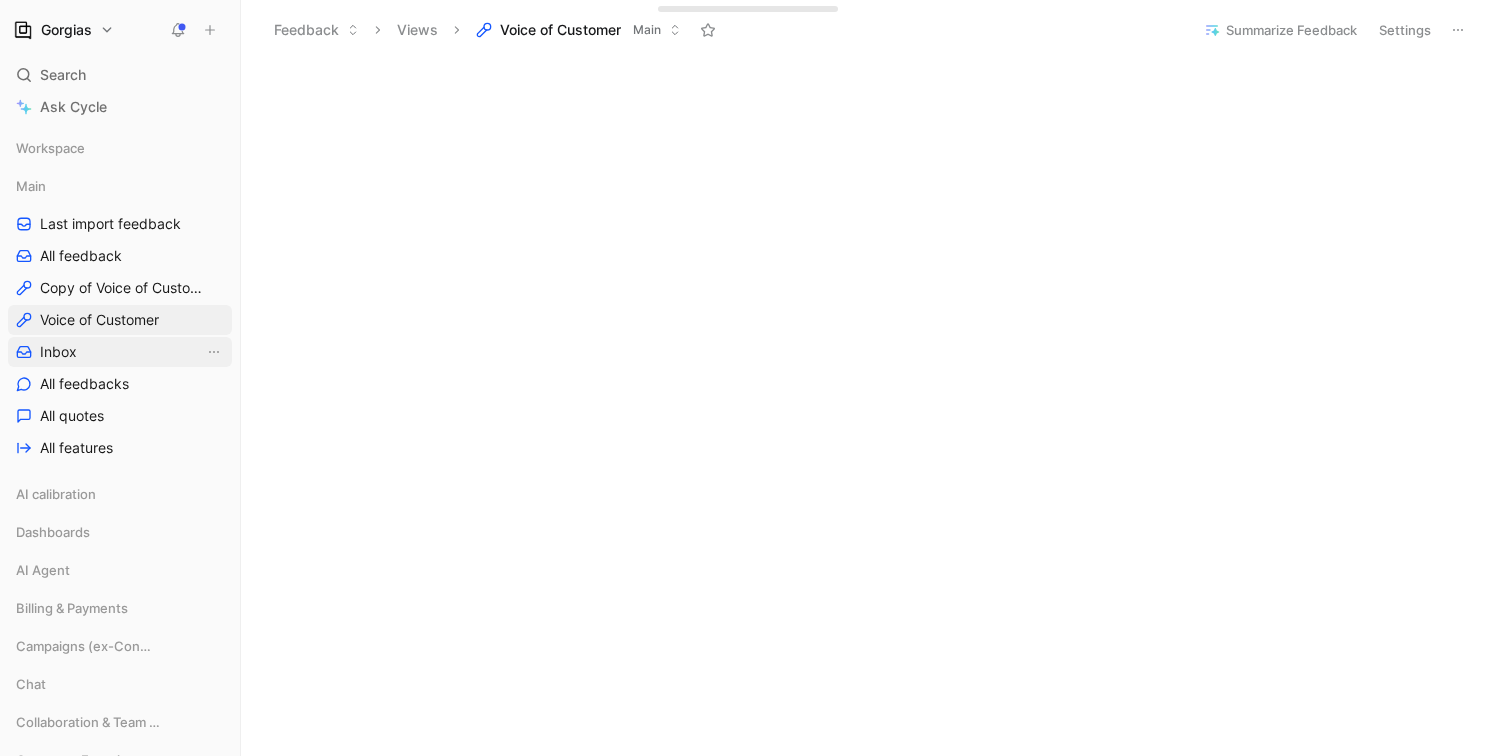 click on "Inbox" at bounding box center (120, 352) 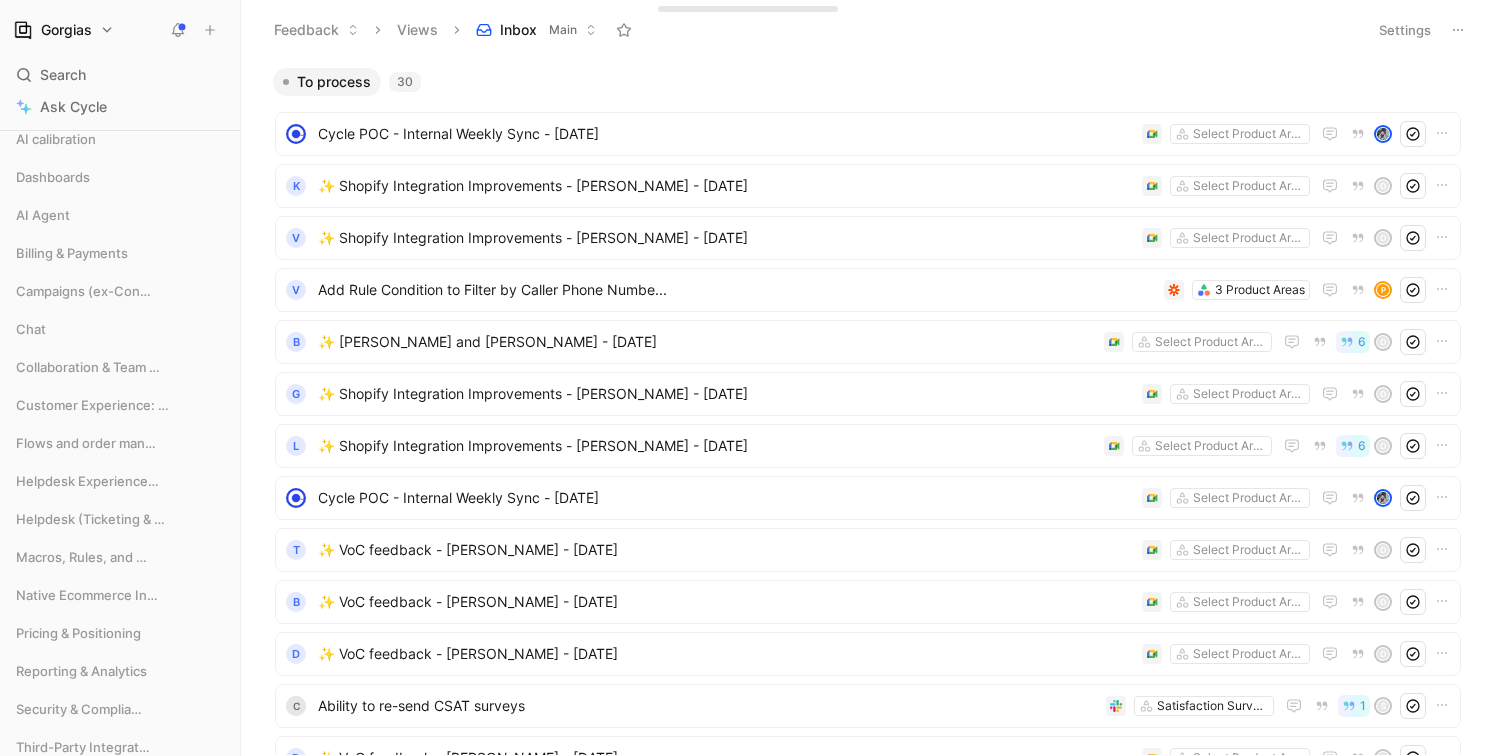 scroll, scrollTop: 249, scrollLeft: 0, axis: vertical 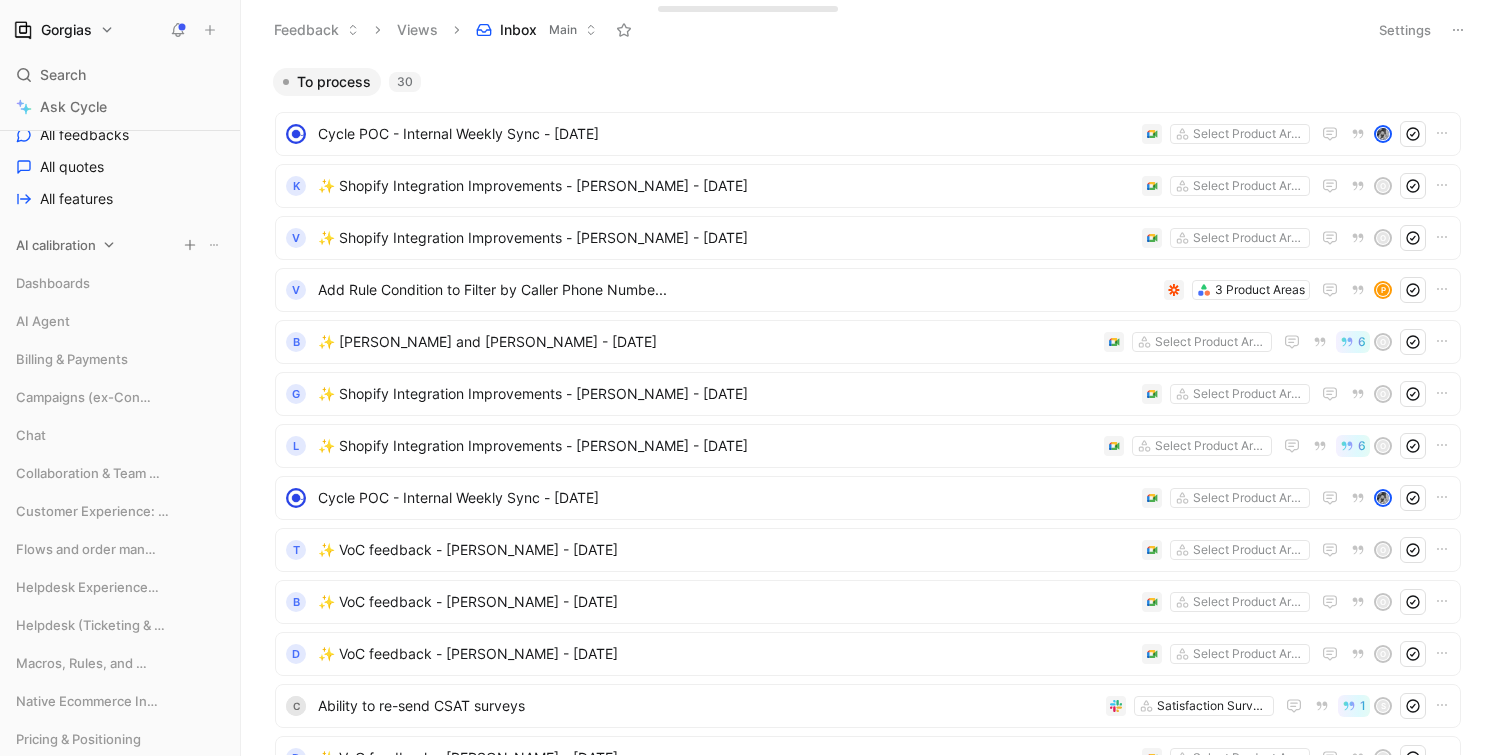 click on "AI calibration" at bounding box center [56, 245] 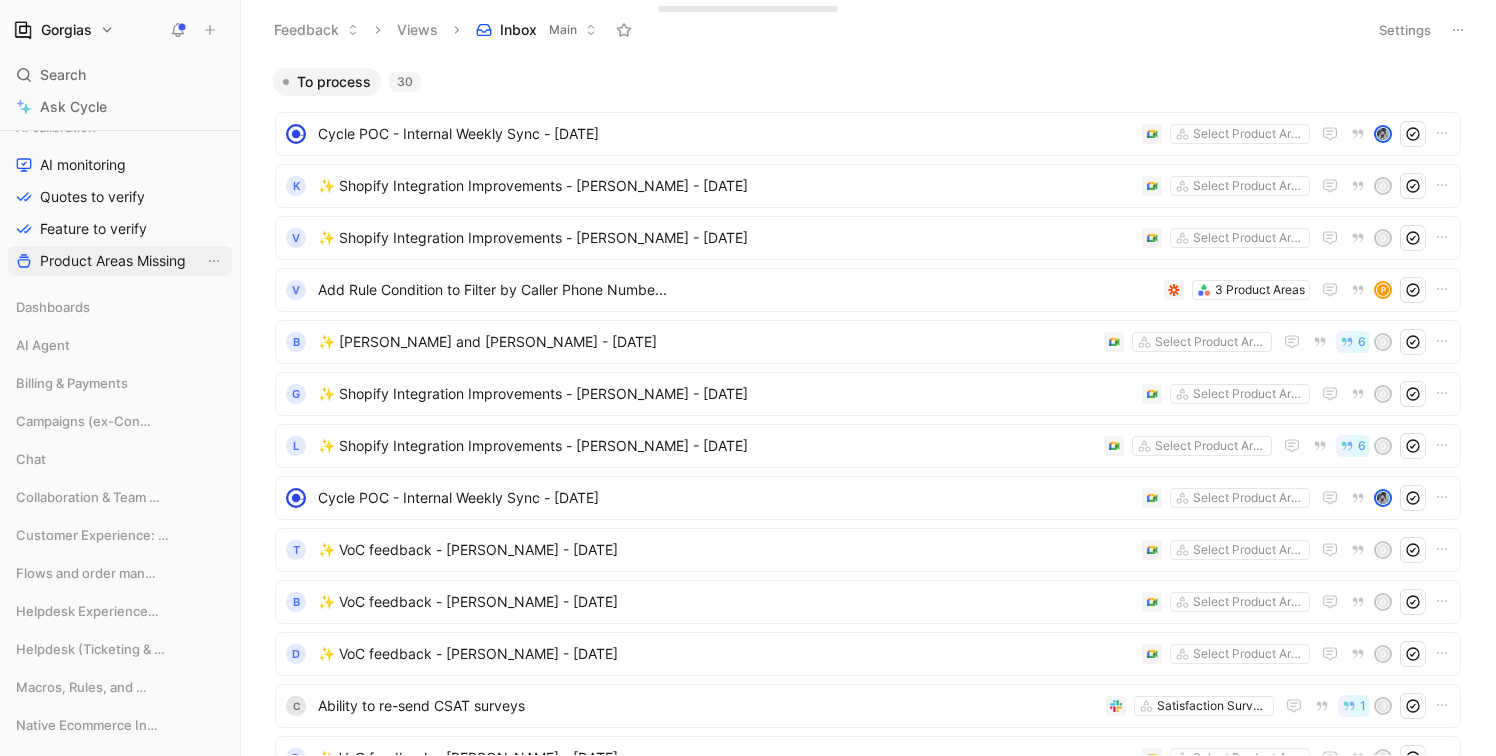scroll, scrollTop: 687, scrollLeft: 0, axis: vertical 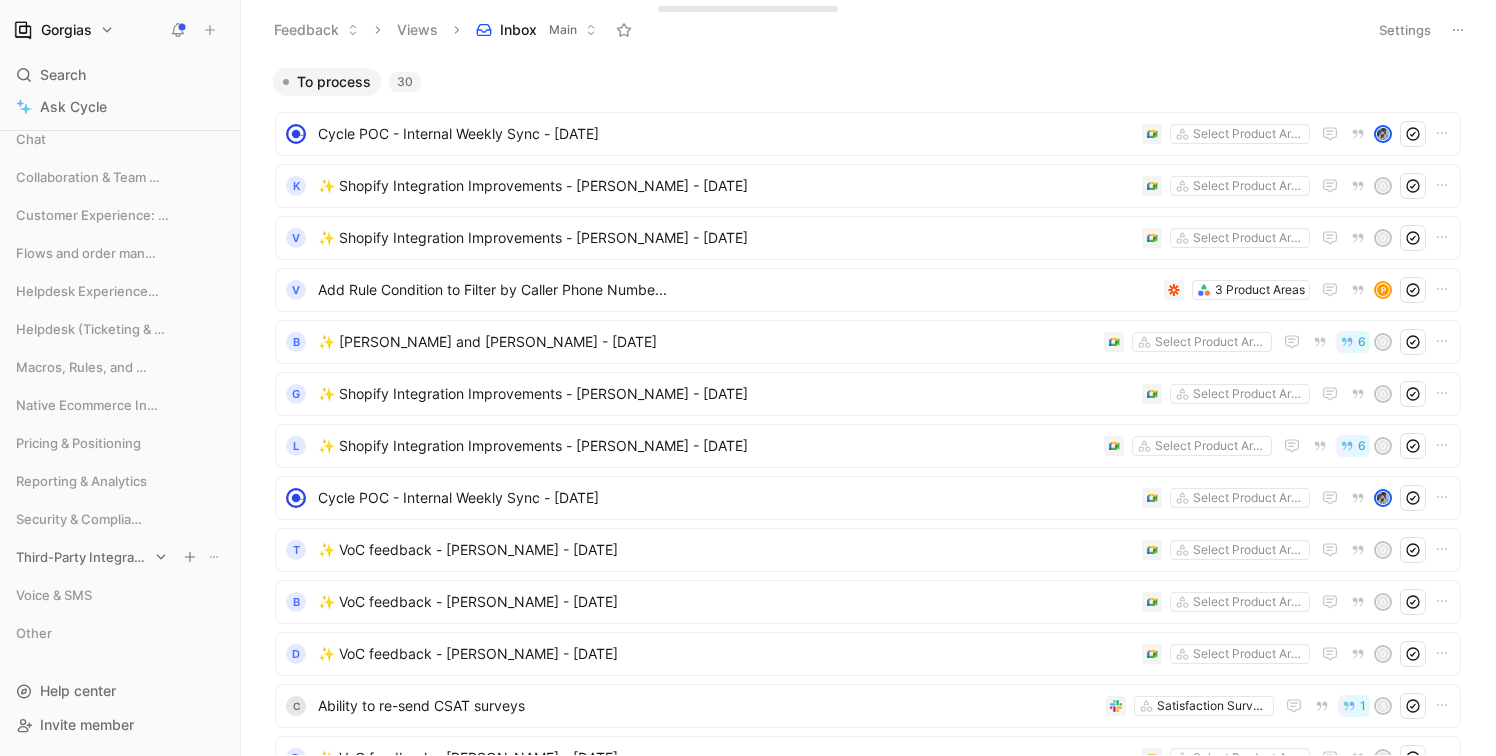 click on "Third-Party Integrations" at bounding box center [82, 557] 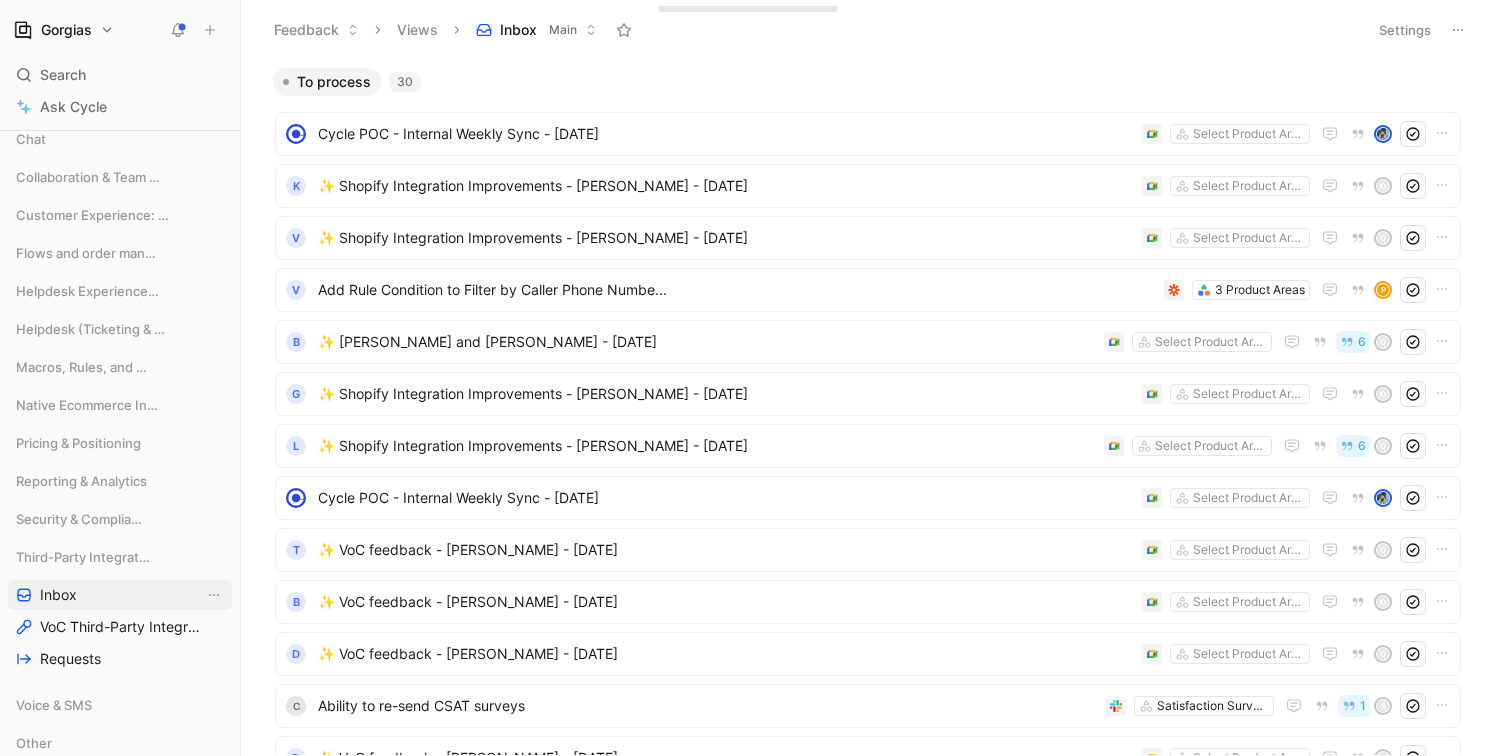 click on "Inbox" at bounding box center (58, 595) 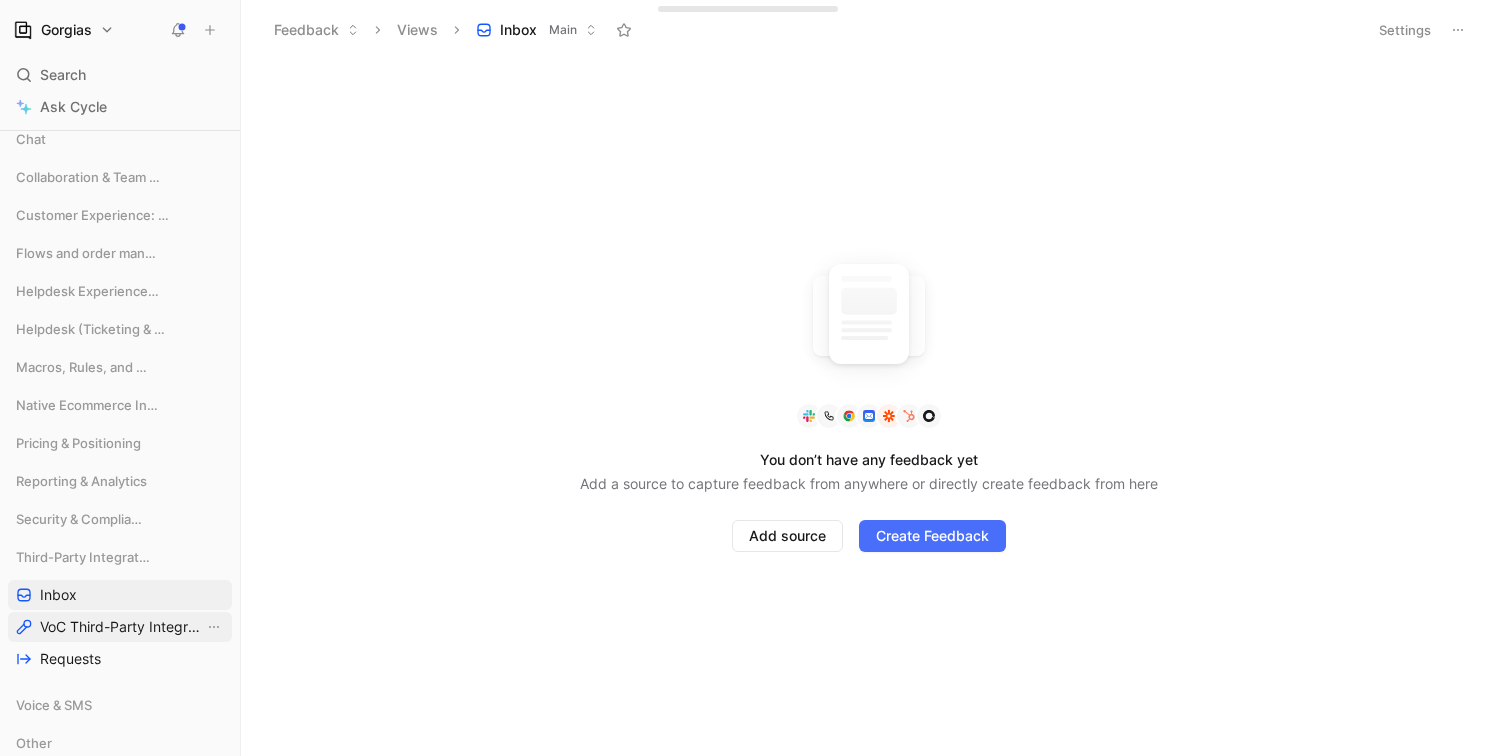 click on "VoC Third-Party Integrations" at bounding box center (122, 627) 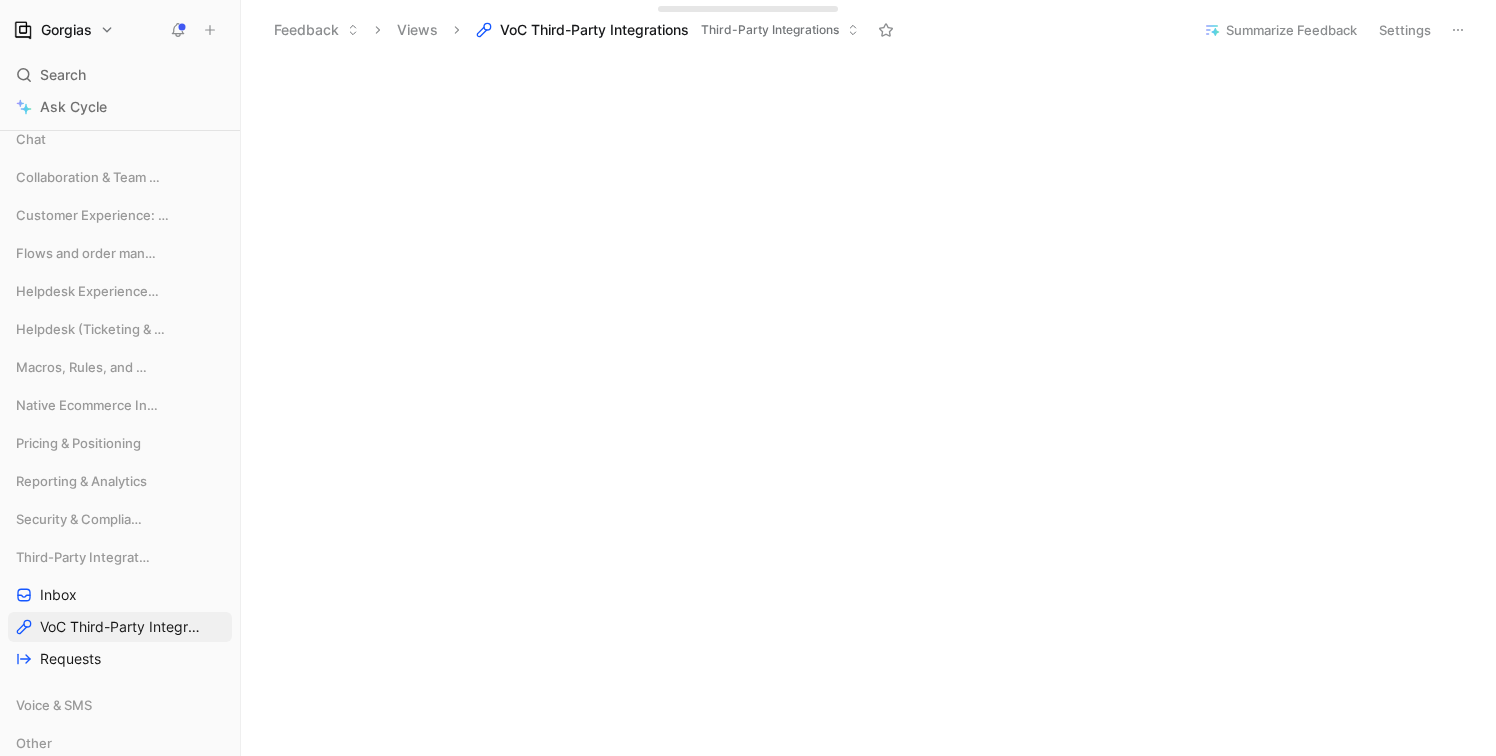 scroll, scrollTop: 800, scrollLeft: 0, axis: vertical 